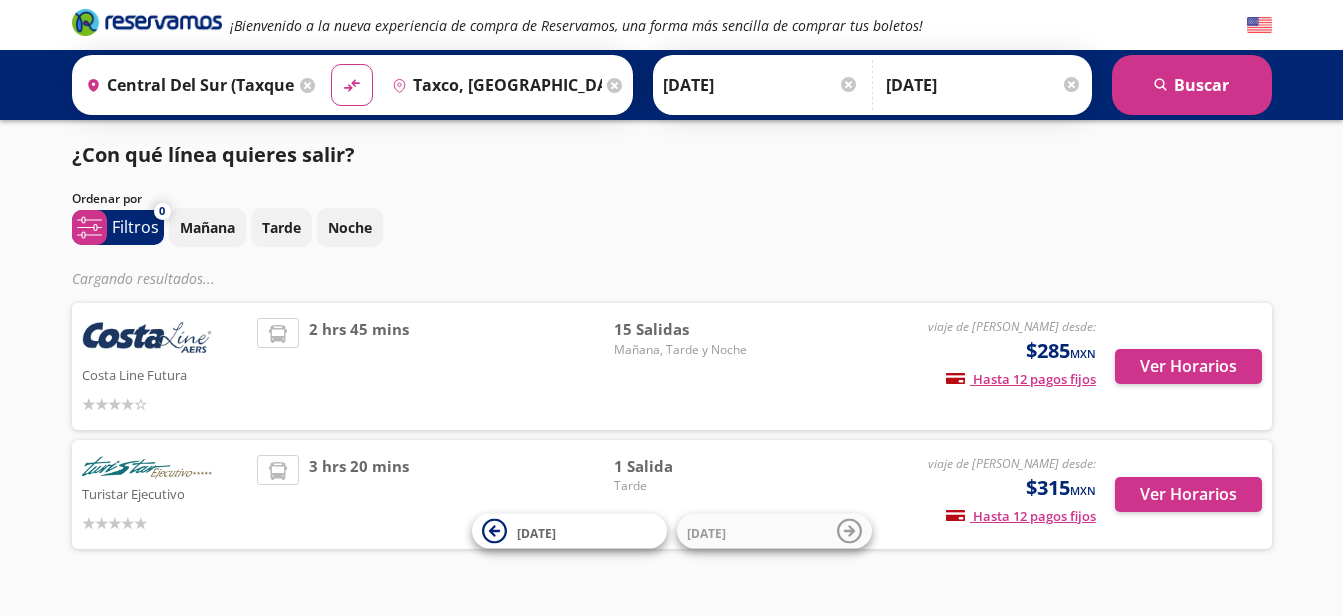 scroll, scrollTop: 0, scrollLeft: 0, axis: both 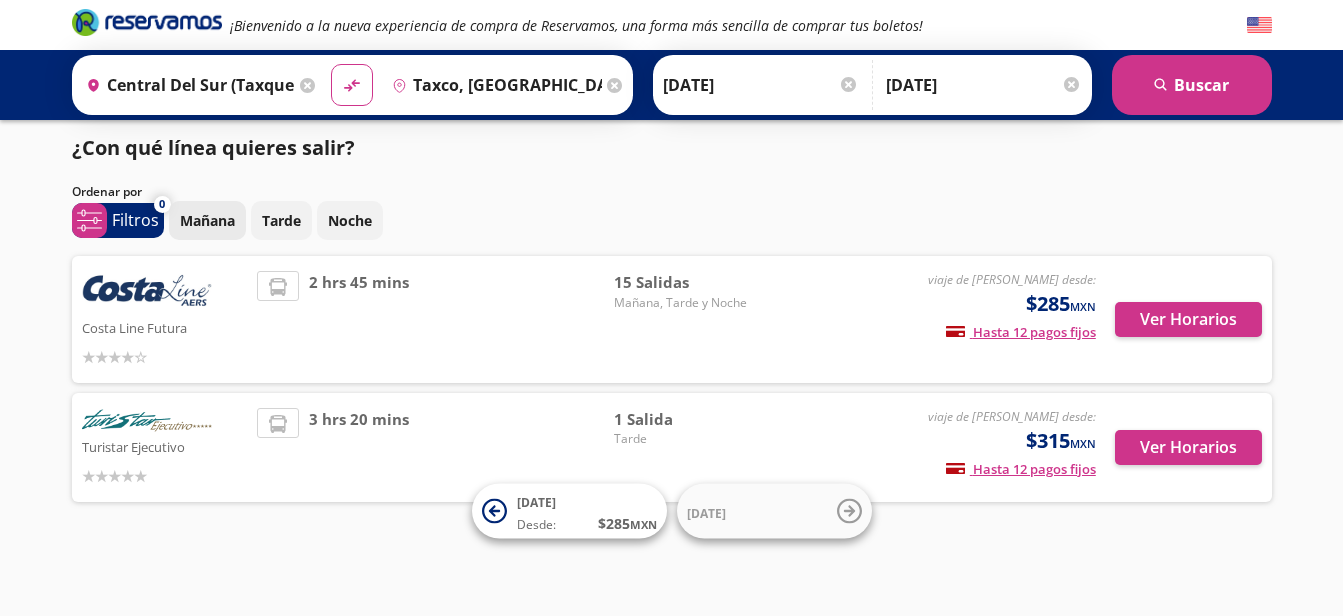 click on "Mañana" at bounding box center (207, 220) 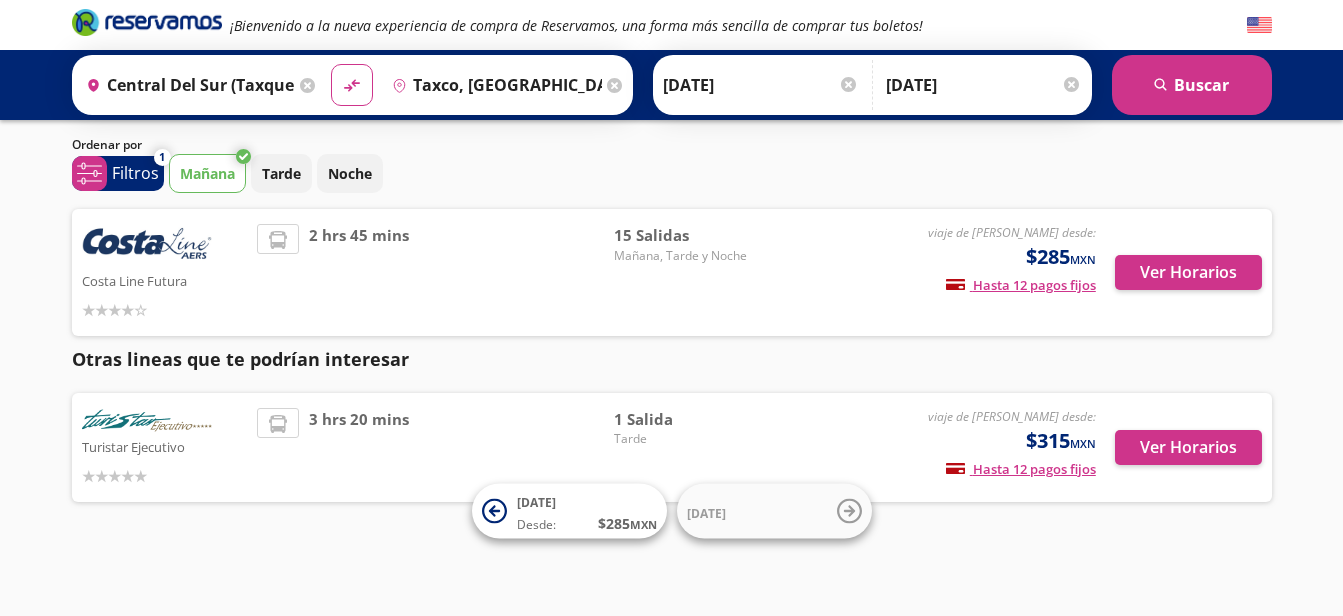 scroll, scrollTop: 14, scrollLeft: 0, axis: vertical 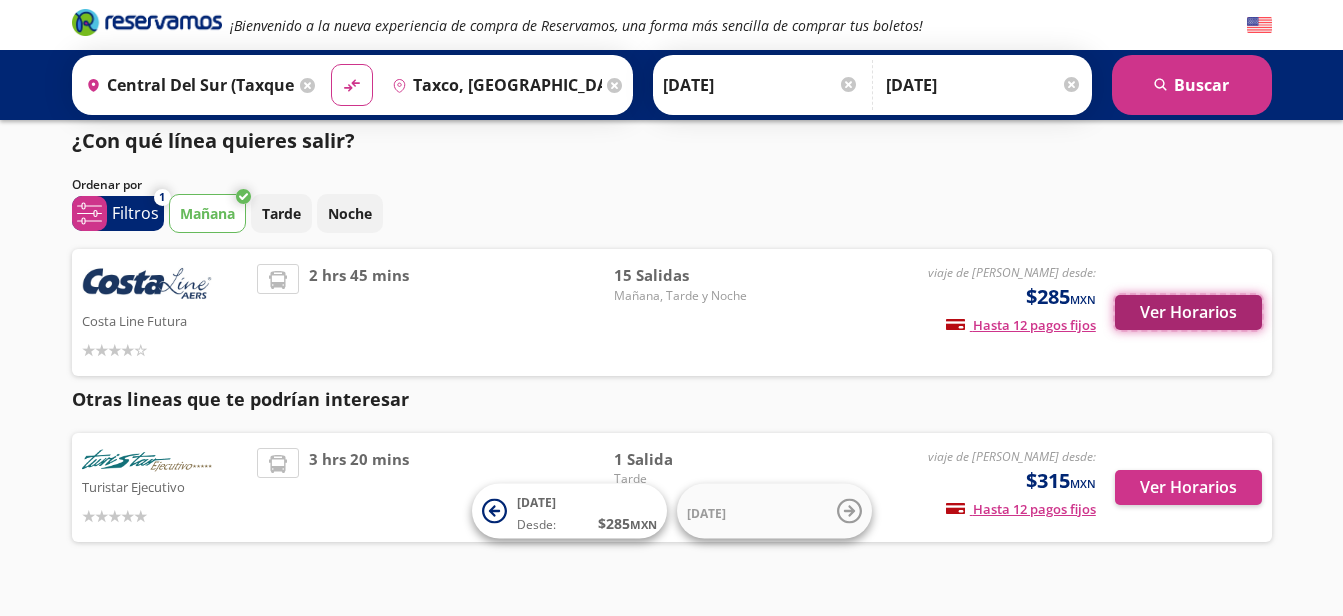 click on "Ver Horarios" at bounding box center [1188, 312] 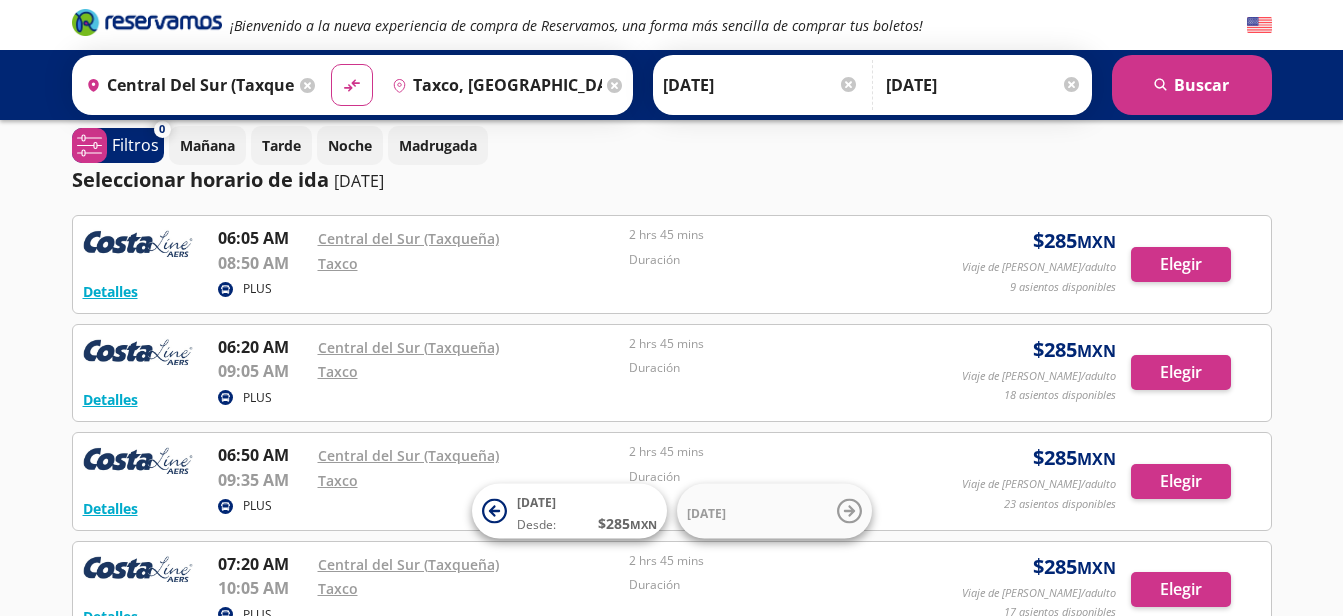 scroll, scrollTop: 0, scrollLeft: 0, axis: both 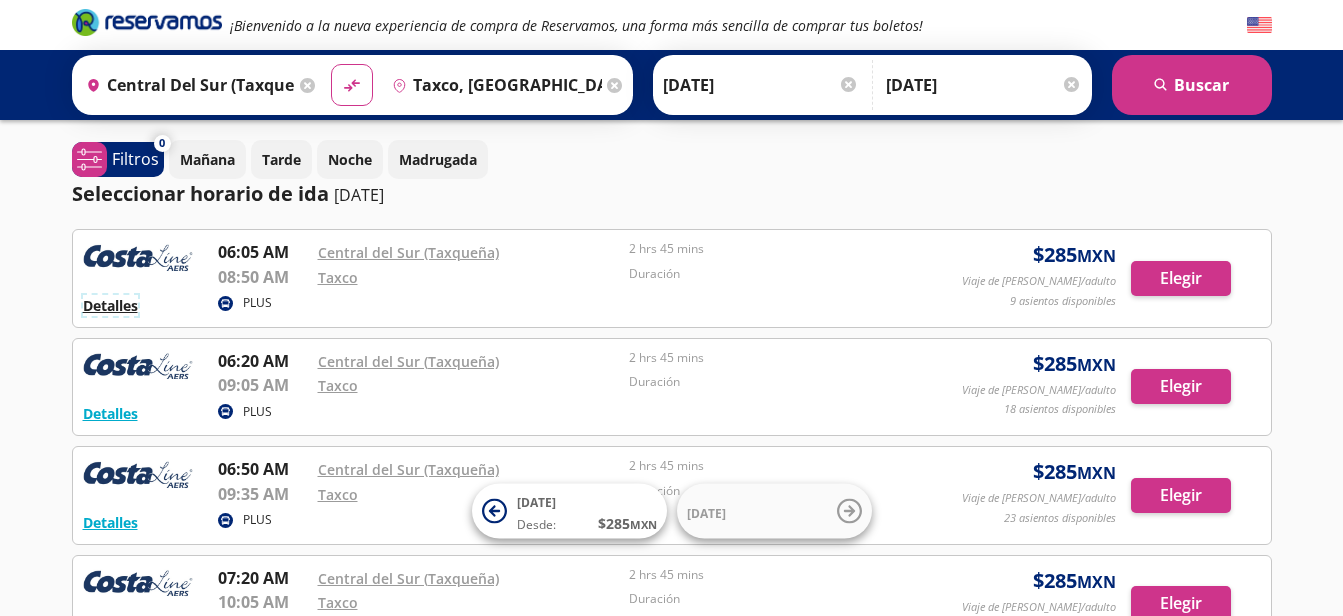 click on "Detalles" at bounding box center [110, 305] 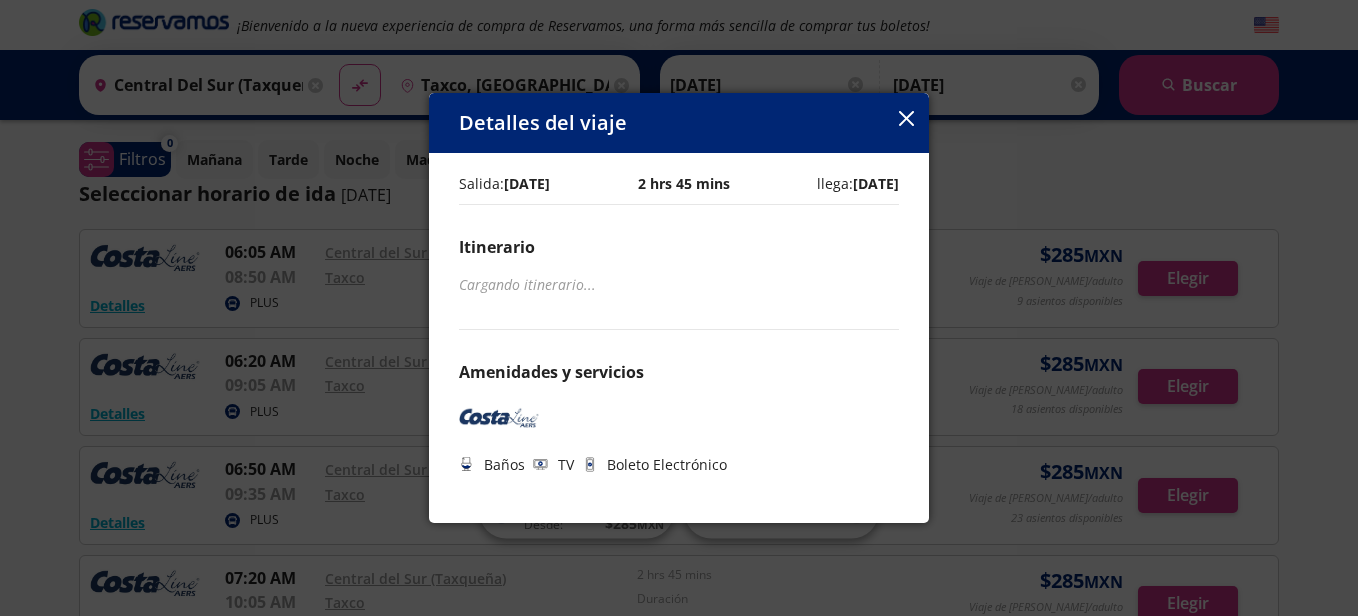 click 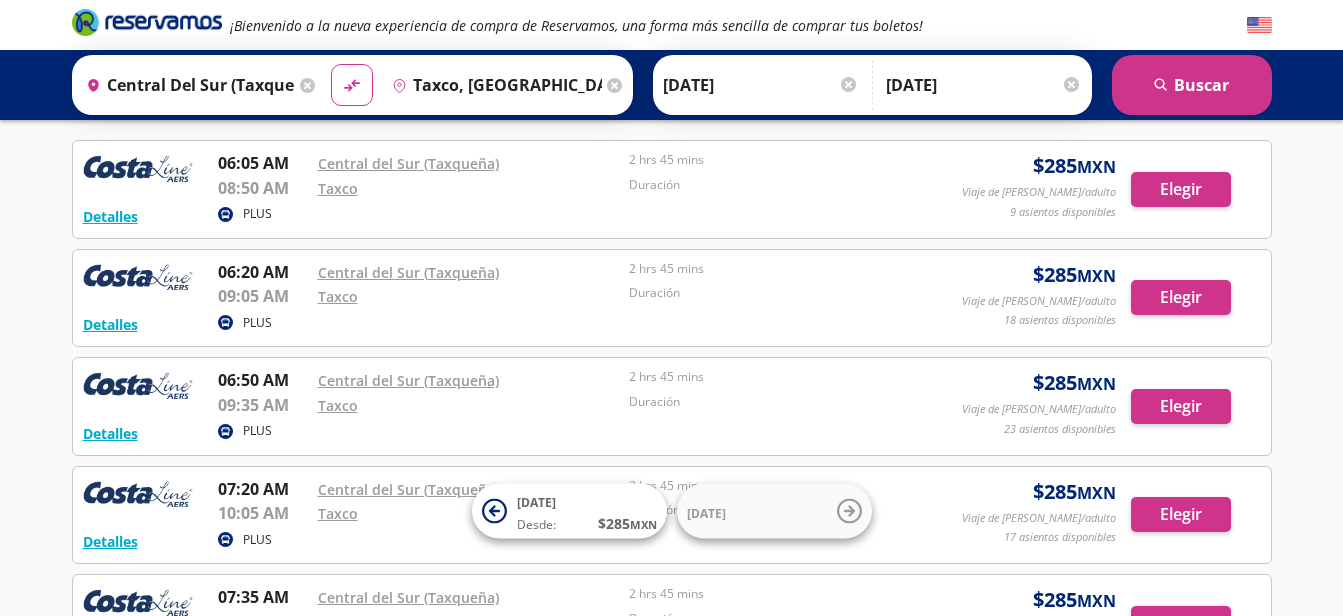 scroll, scrollTop: 94, scrollLeft: 0, axis: vertical 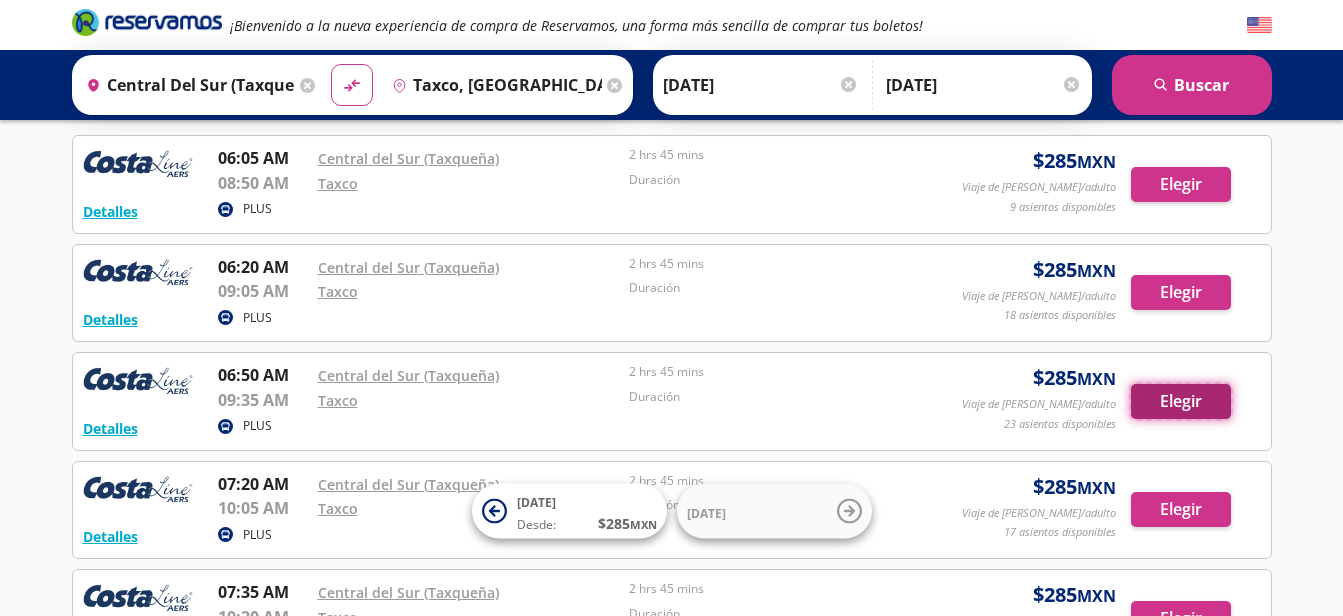 click on "Elegir" at bounding box center (1181, 401) 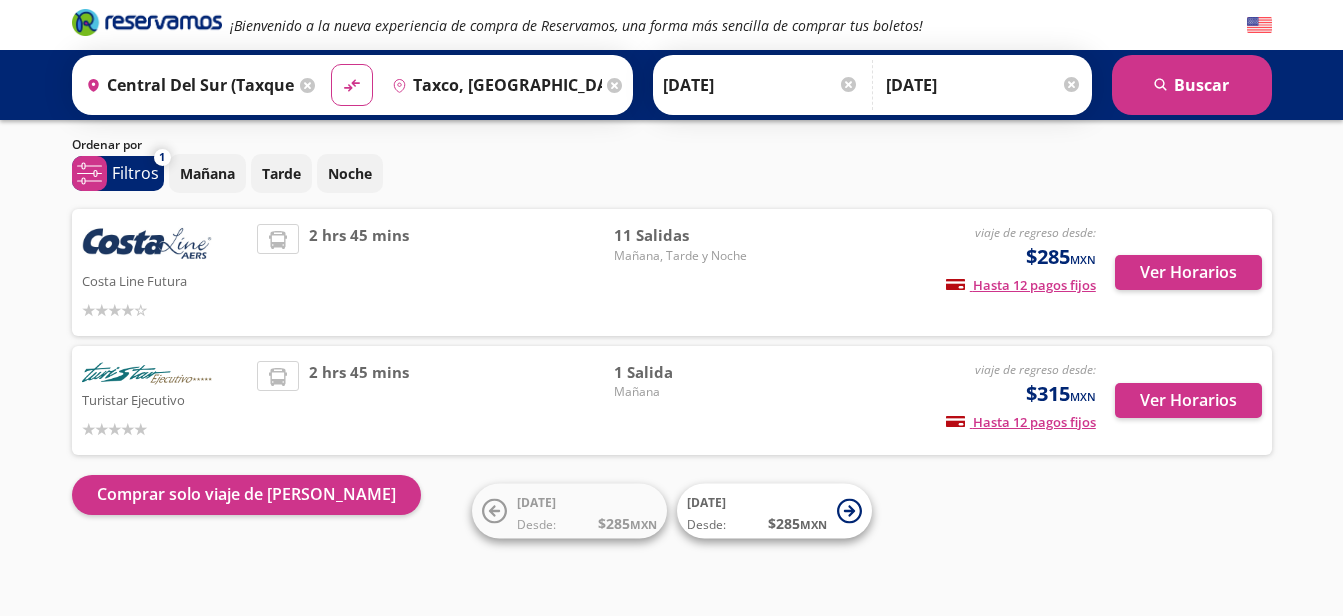 scroll, scrollTop: 54, scrollLeft: 0, axis: vertical 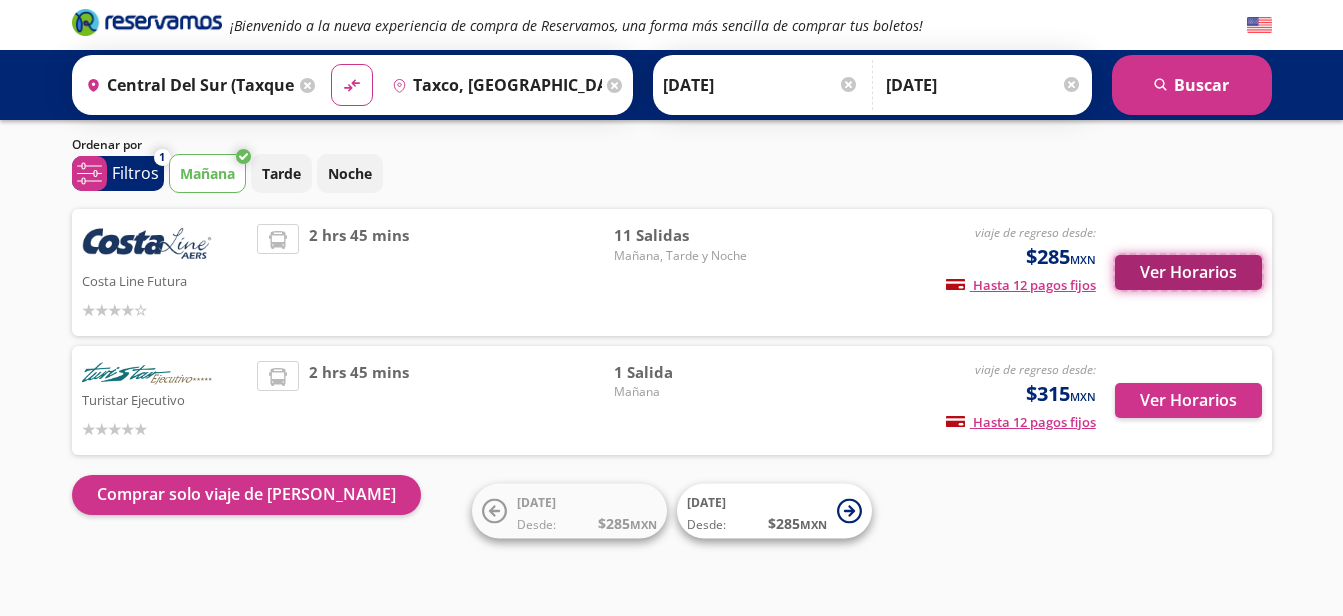 click on "Ver Horarios" at bounding box center (1188, 272) 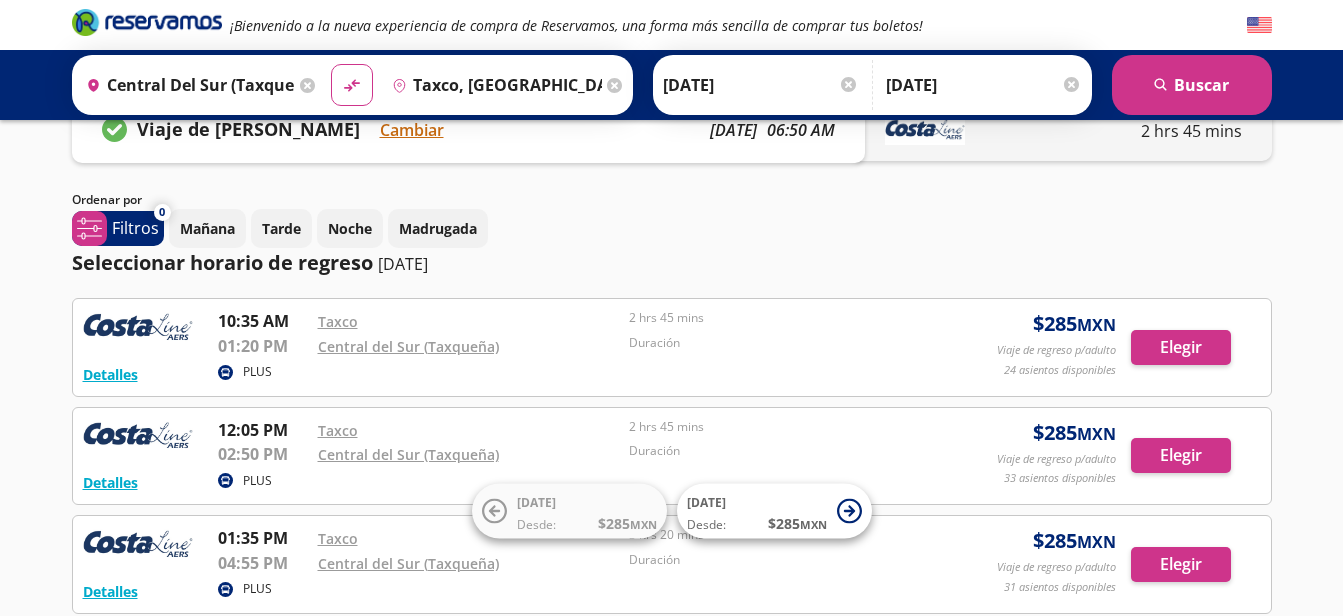 scroll, scrollTop: 0, scrollLeft: 0, axis: both 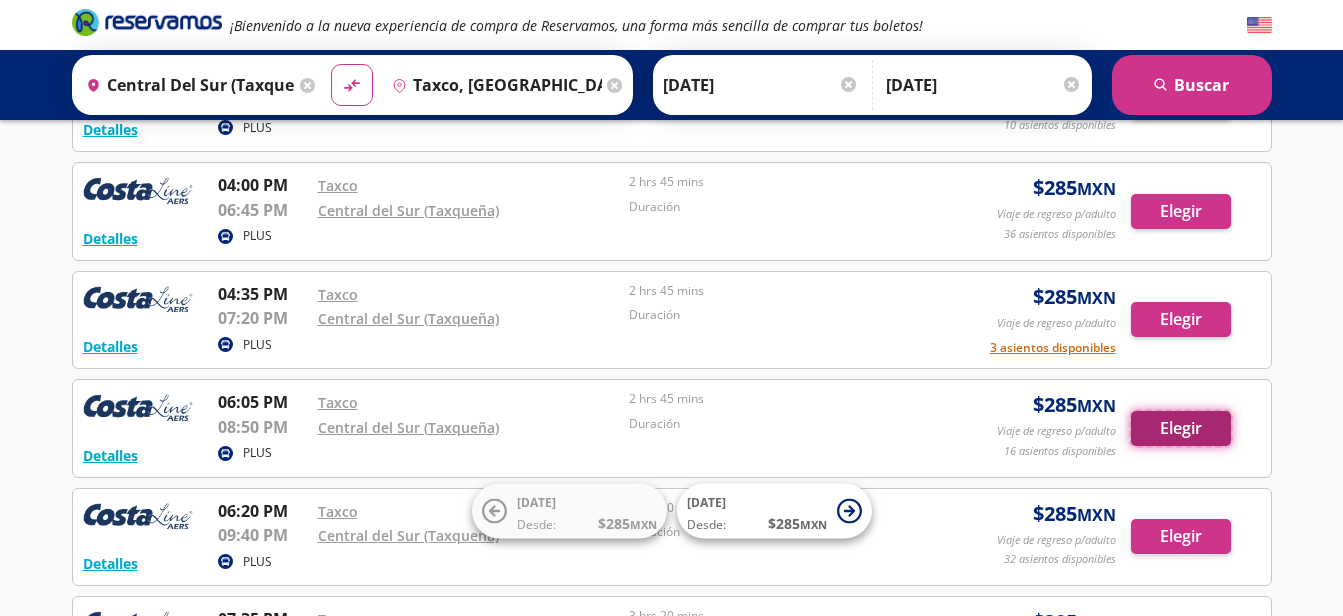 click on "Elegir" at bounding box center [1181, 428] 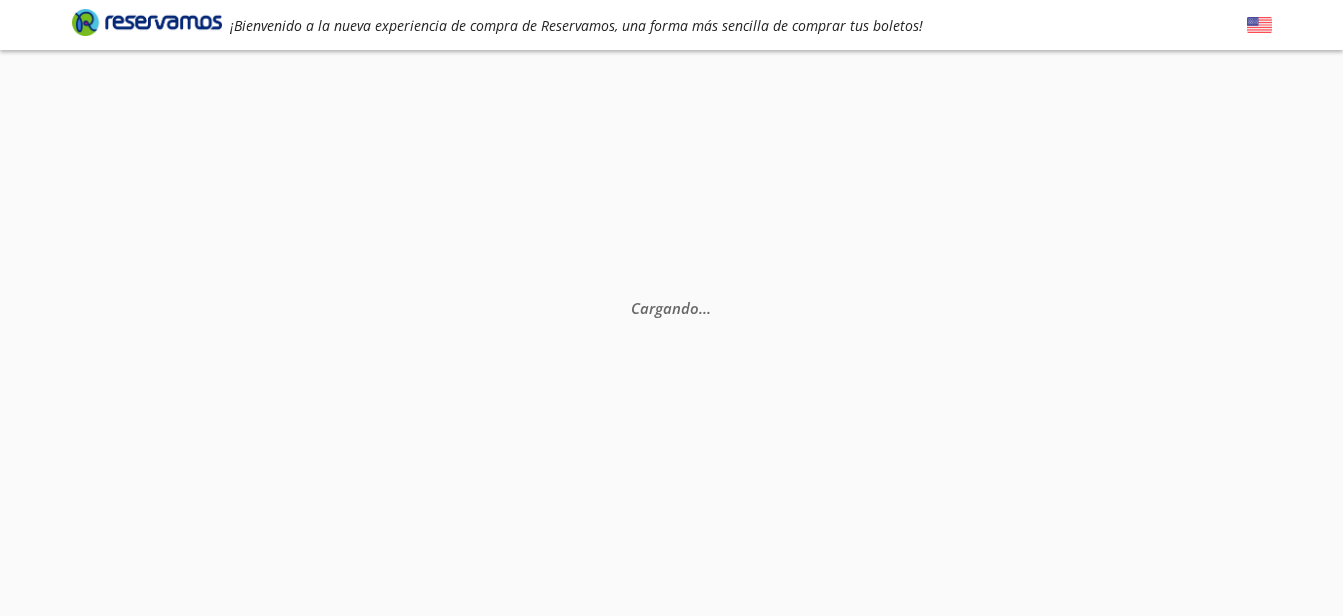 scroll, scrollTop: 0, scrollLeft: 0, axis: both 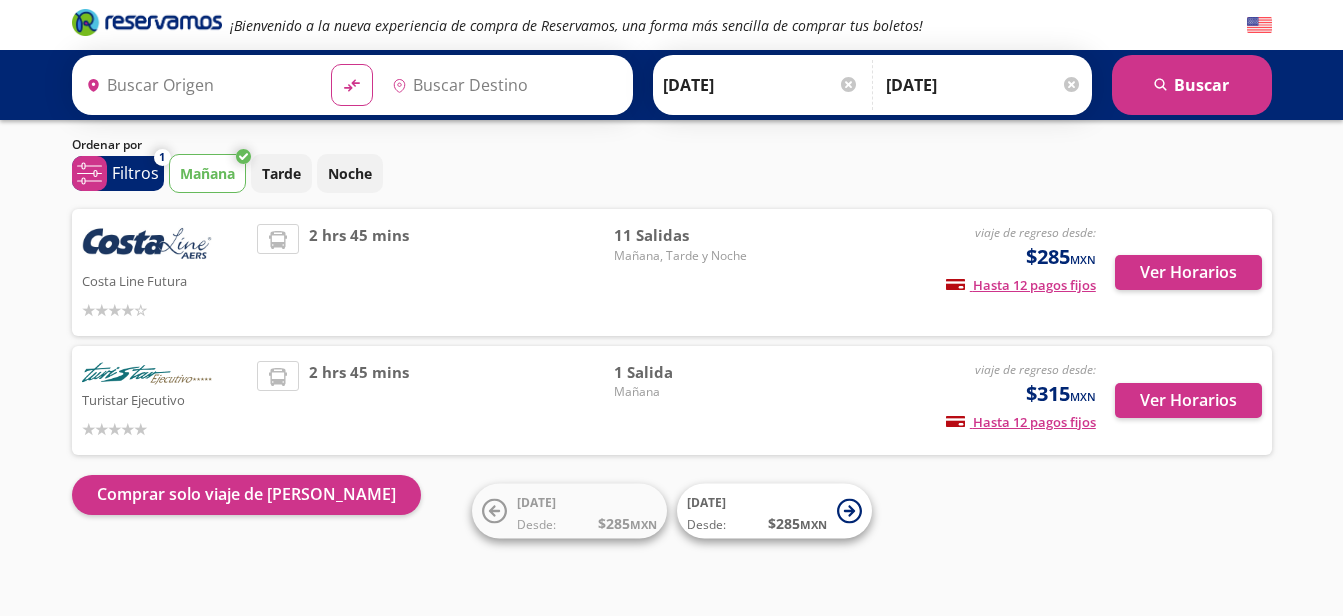 type on "Central del Sur (taxqueña), [GEOGRAPHIC_DATA]" 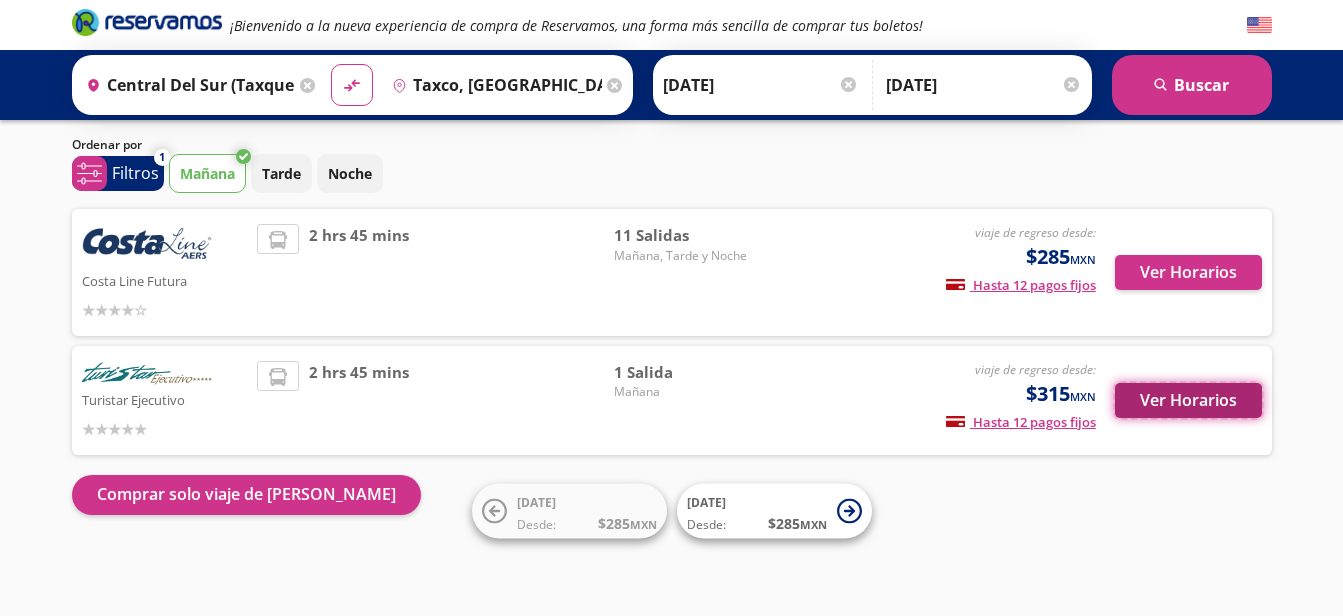 click on "Ver Horarios" at bounding box center [1188, 400] 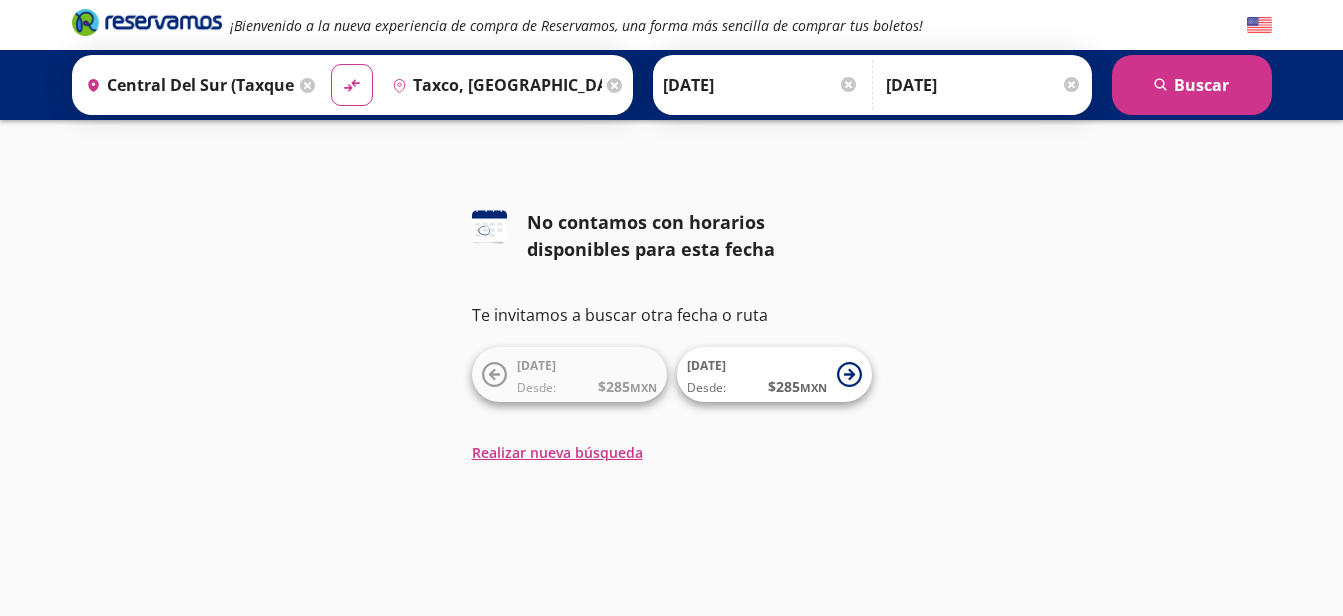scroll, scrollTop: 0, scrollLeft: 0, axis: both 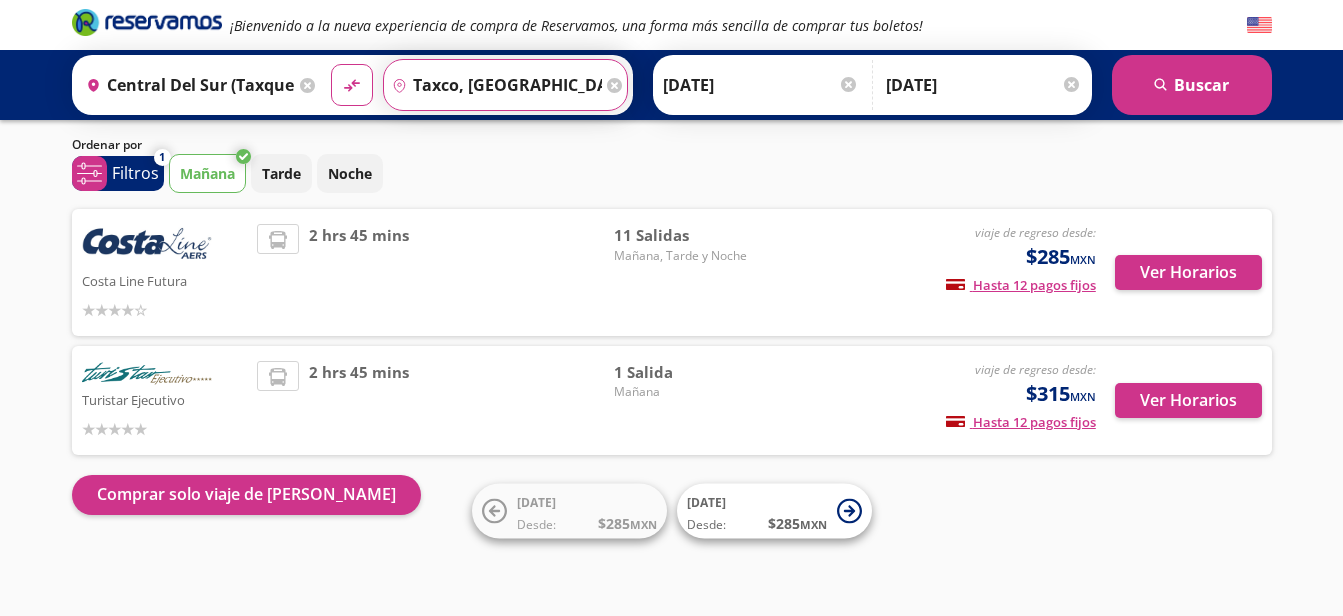 click on "Taxco, [GEOGRAPHIC_DATA]" at bounding box center [493, 85] 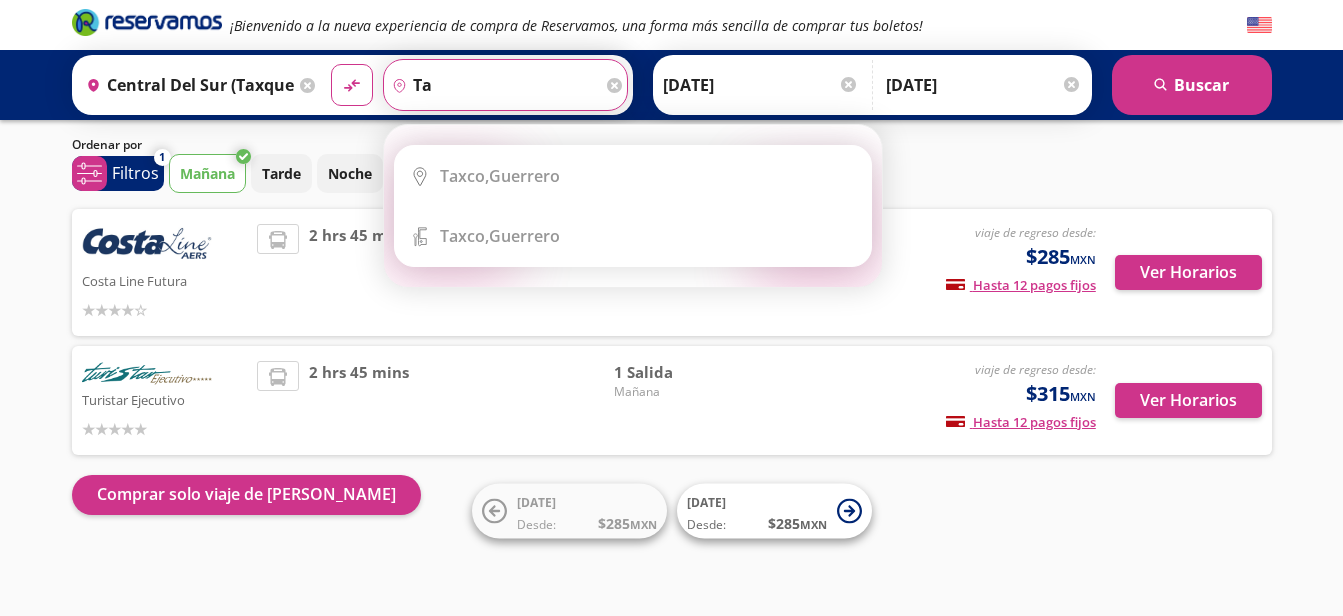 type on "t" 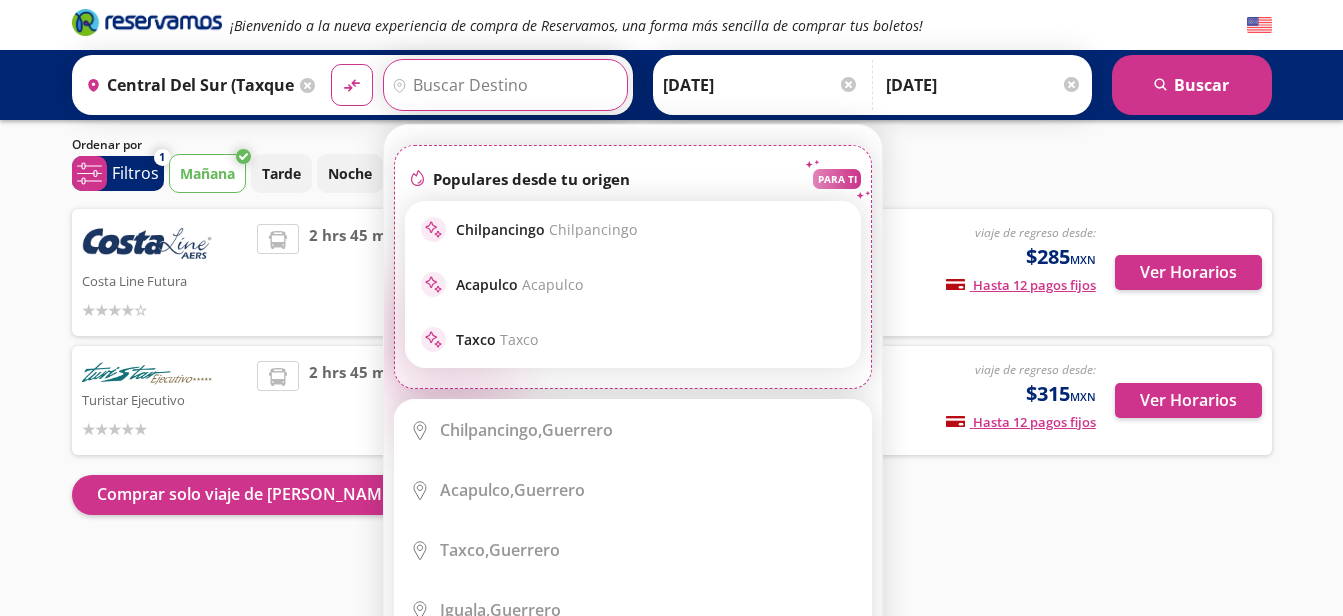type on "t" 